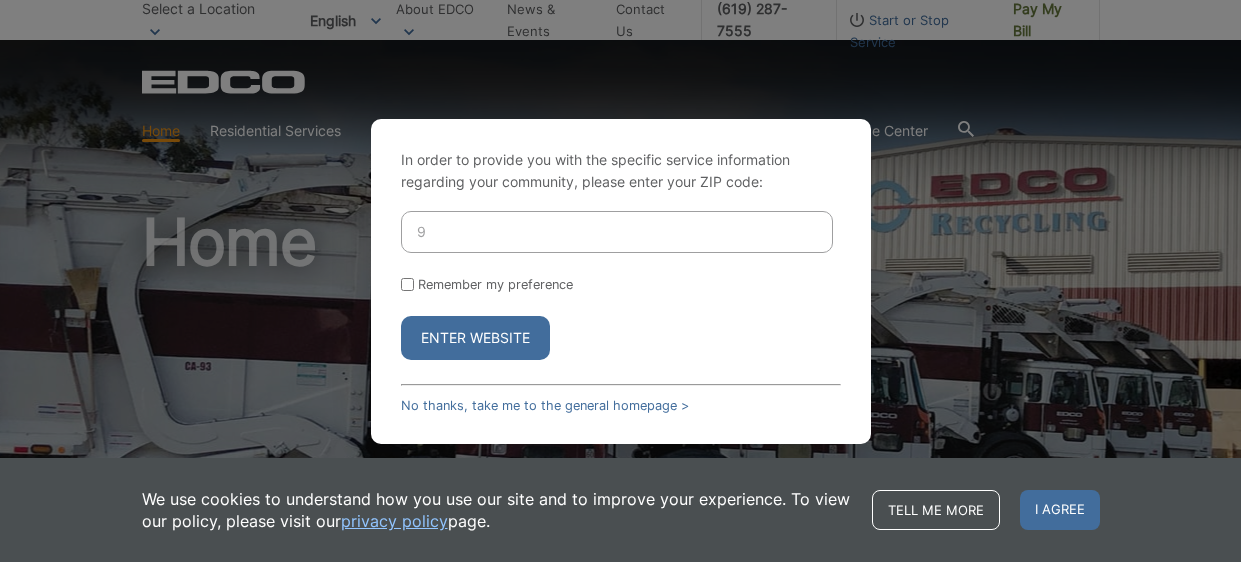 scroll, scrollTop: 0, scrollLeft: 0, axis: both 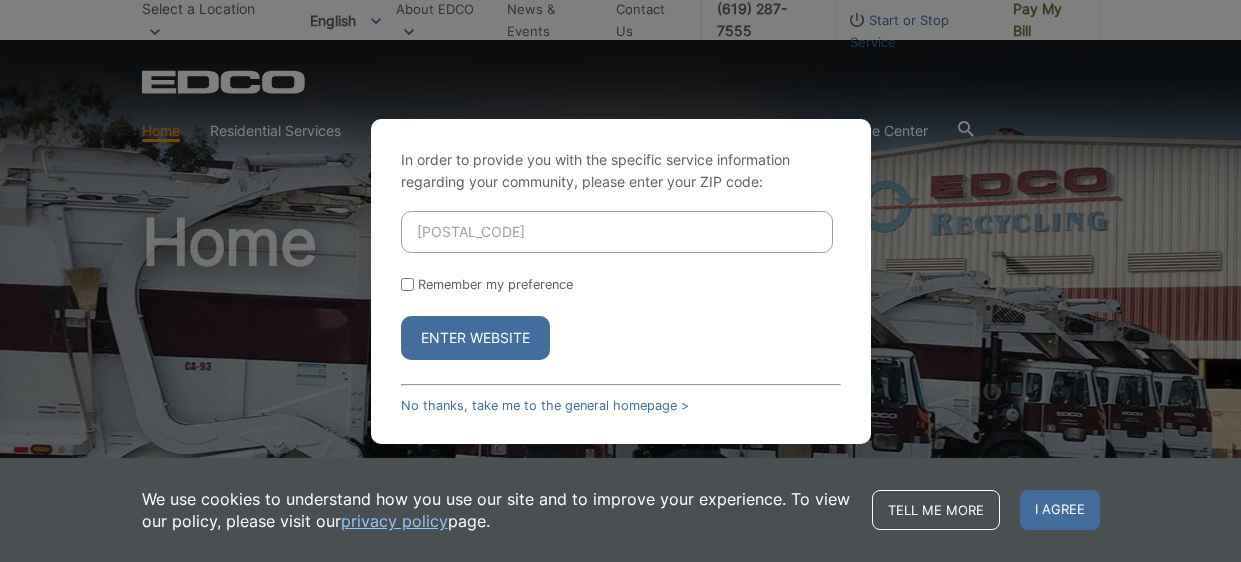type on "92069" 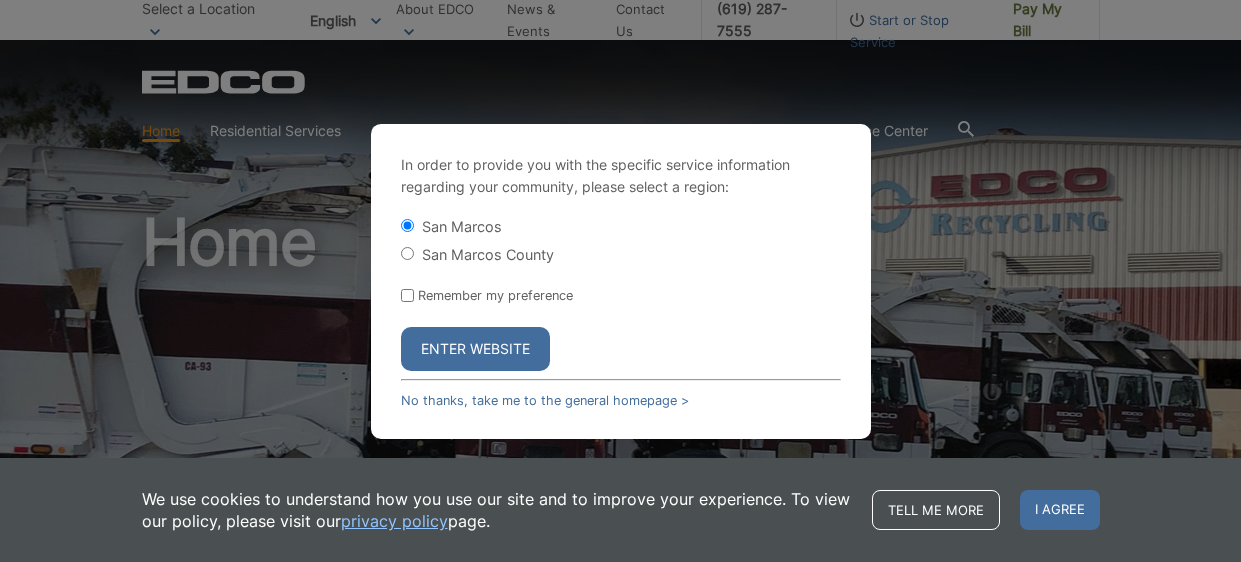 click on "Enter Website" at bounding box center [475, 349] 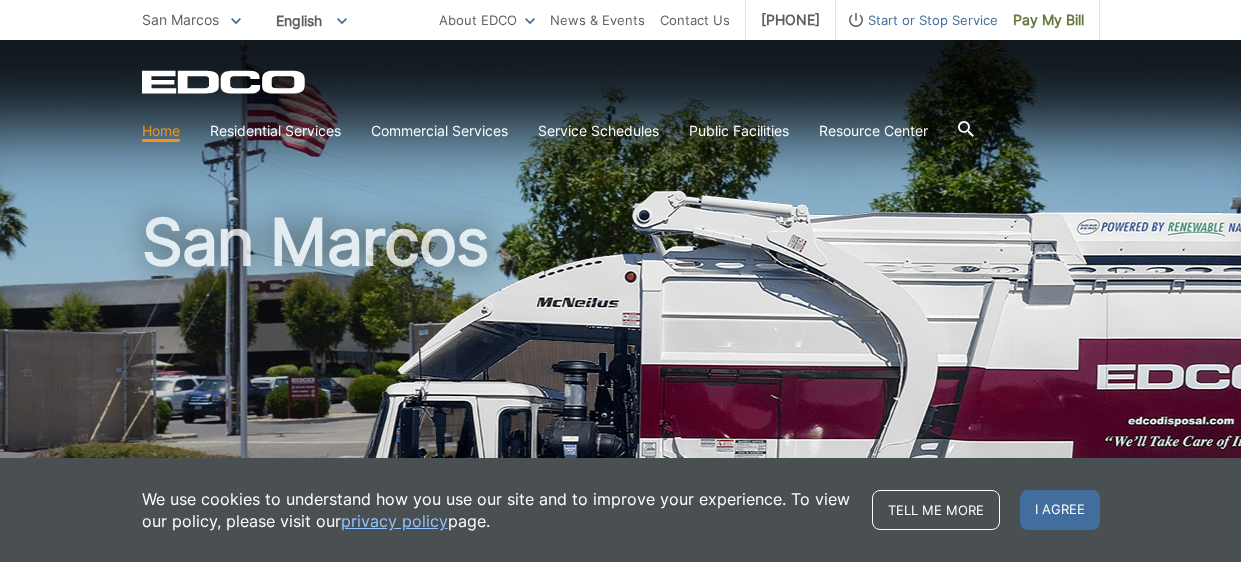 scroll, scrollTop: 0, scrollLeft: 0, axis: both 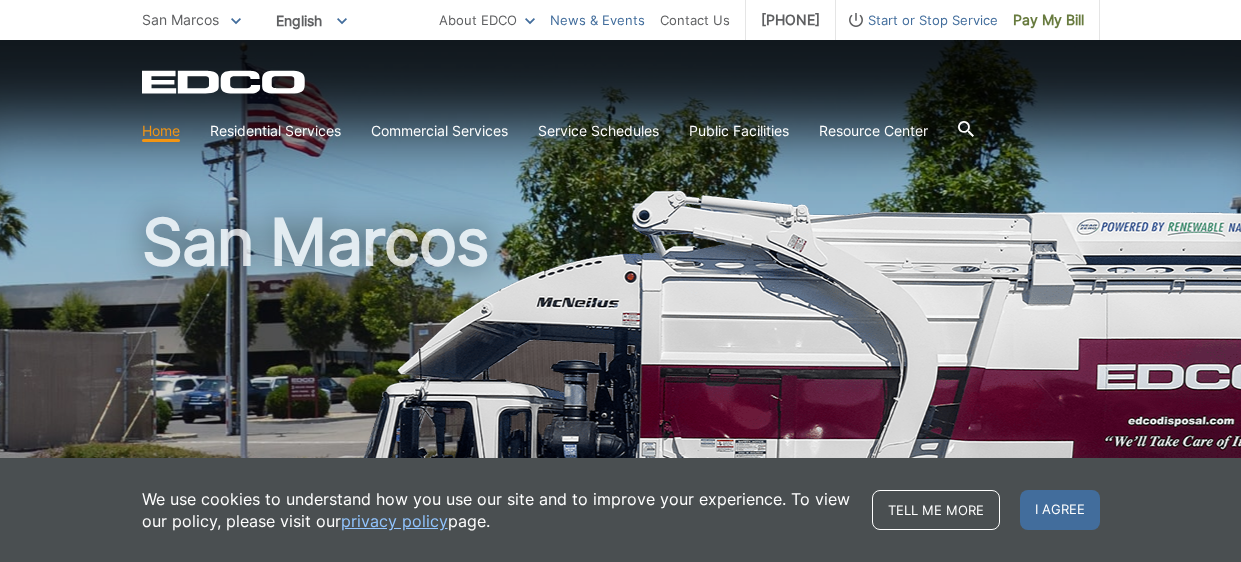 click on "News & Events" at bounding box center (597, 20) 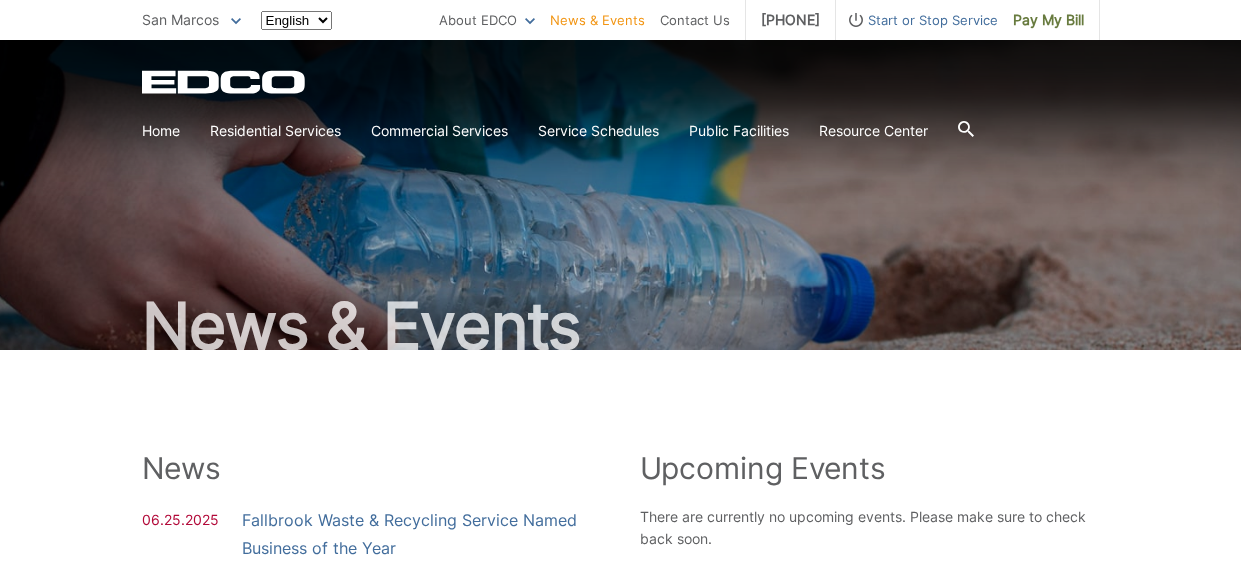 scroll, scrollTop: 0, scrollLeft: 0, axis: both 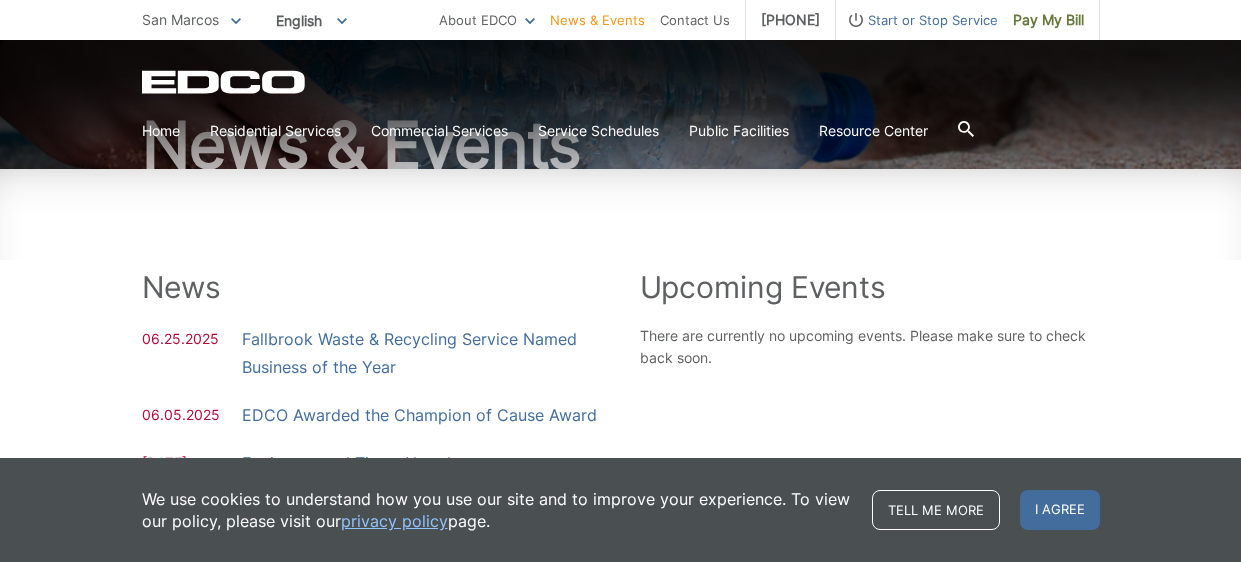 click on "News & Events" at bounding box center [620, 14] 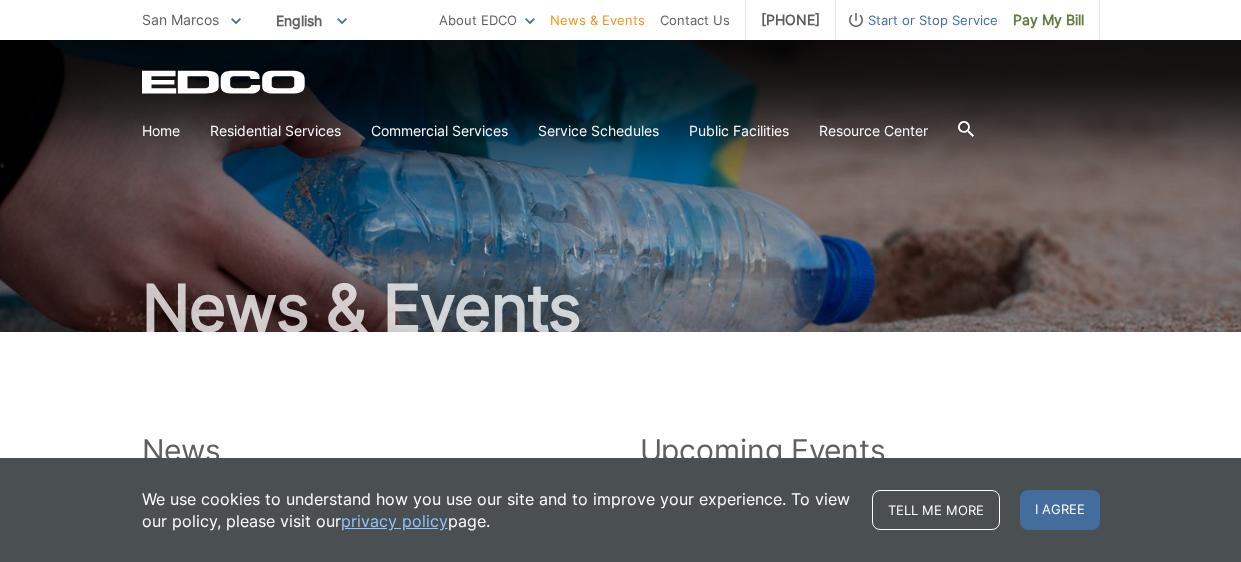 scroll, scrollTop: 0, scrollLeft: 0, axis: both 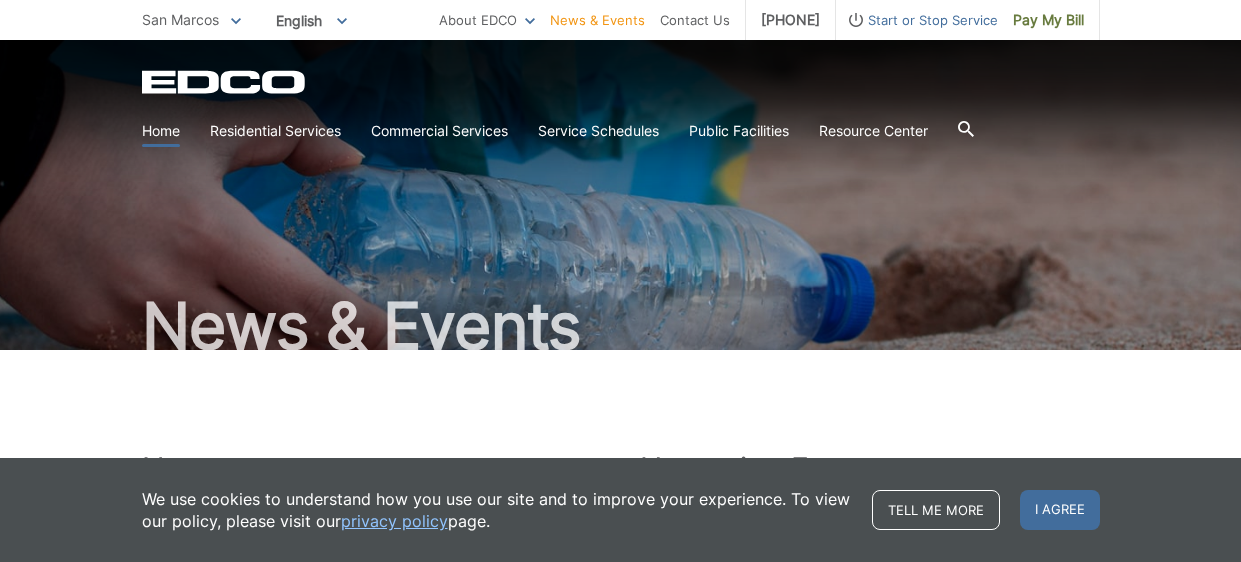 click on "Home" at bounding box center [161, 131] 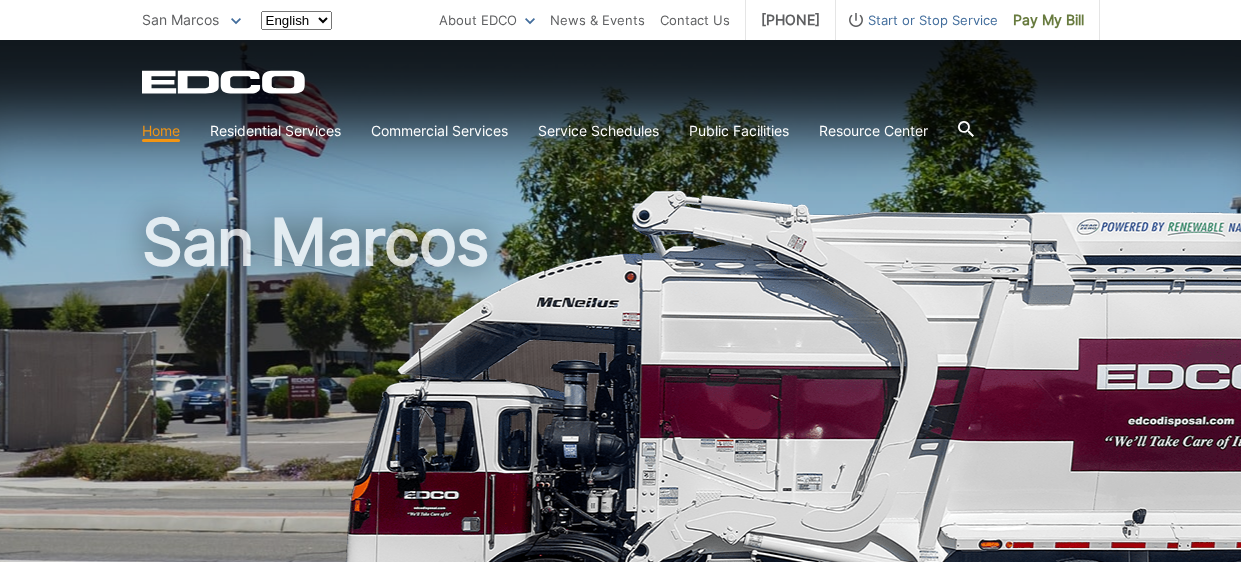 scroll, scrollTop: 0, scrollLeft: 0, axis: both 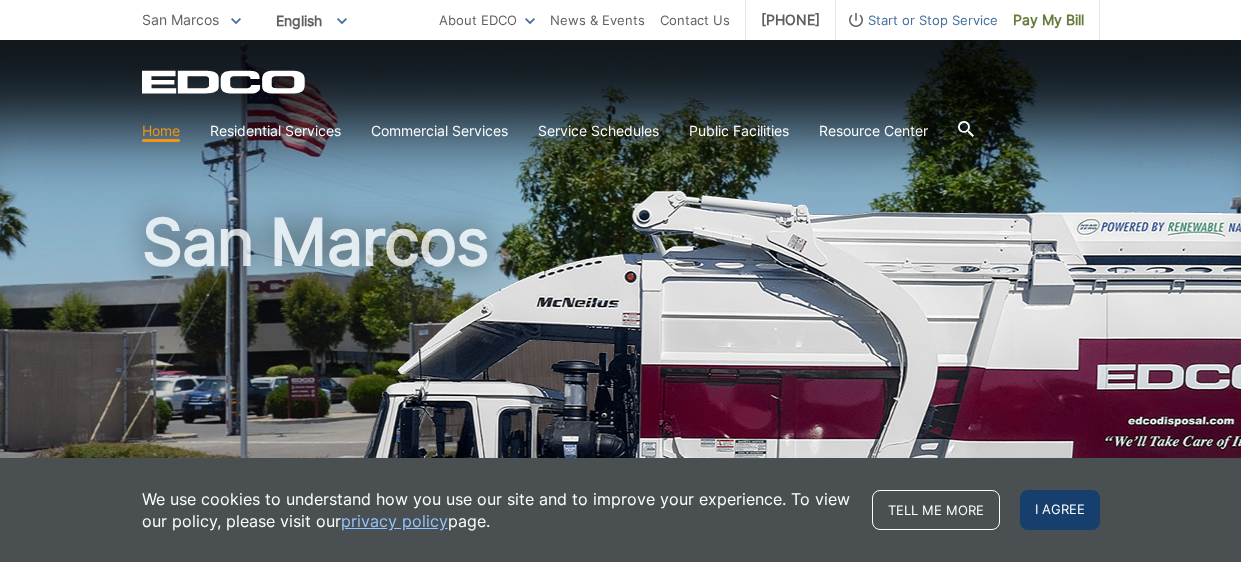 click on "I agree" at bounding box center [1060, 510] 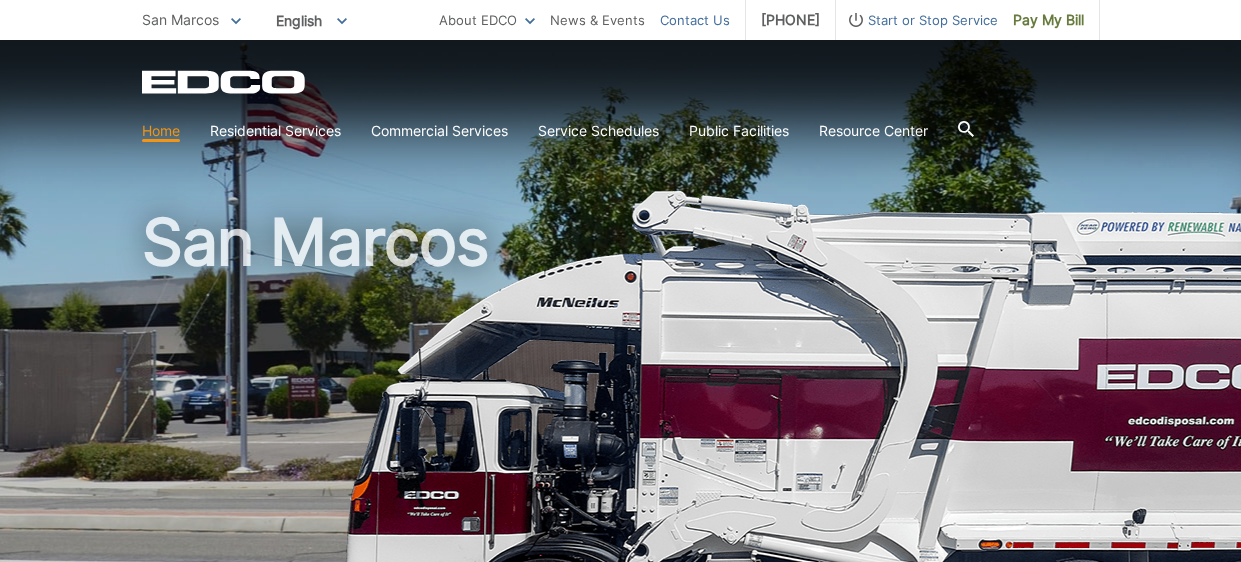 click on "Contact Us" at bounding box center (695, 20) 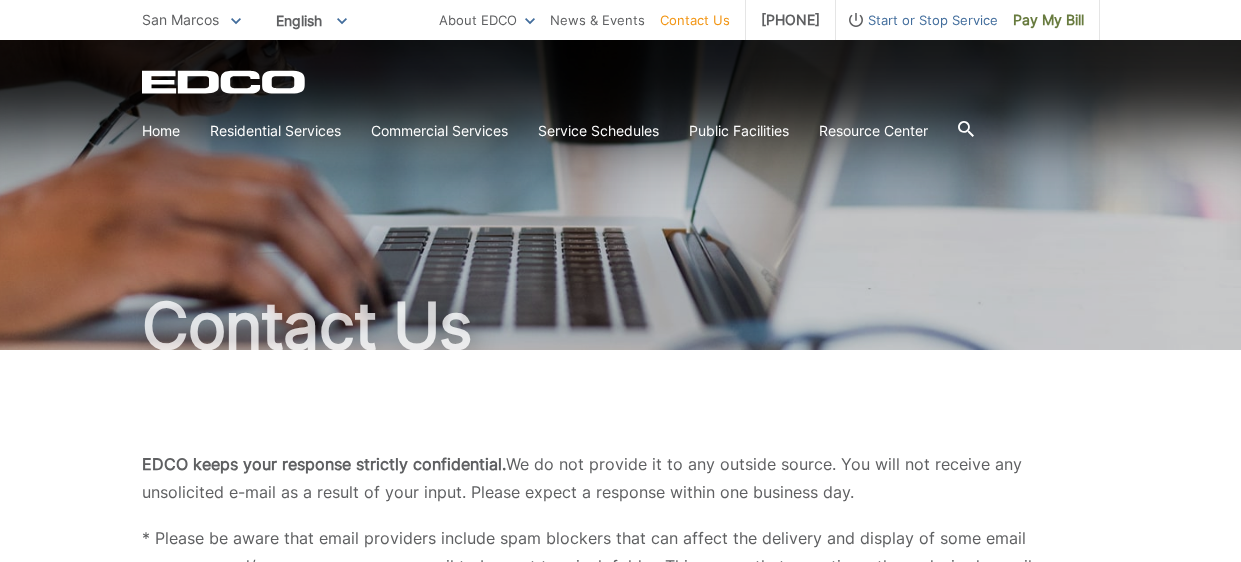 scroll, scrollTop: 0, scrollLeft: 0, axis: both 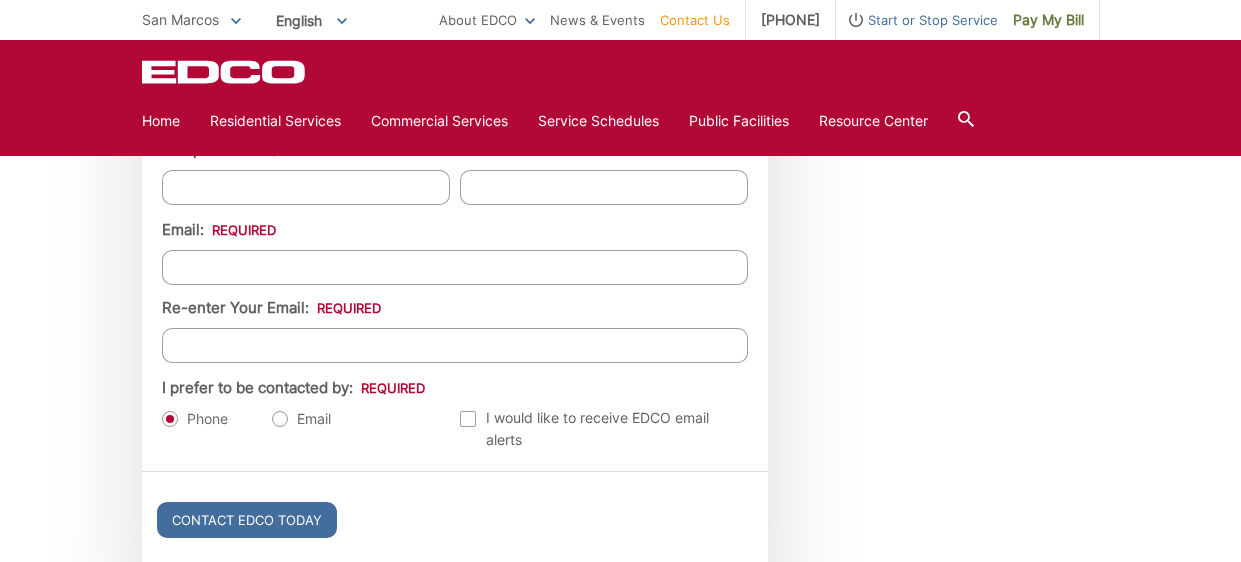 click on "Email" at bounding box center [301, 419] 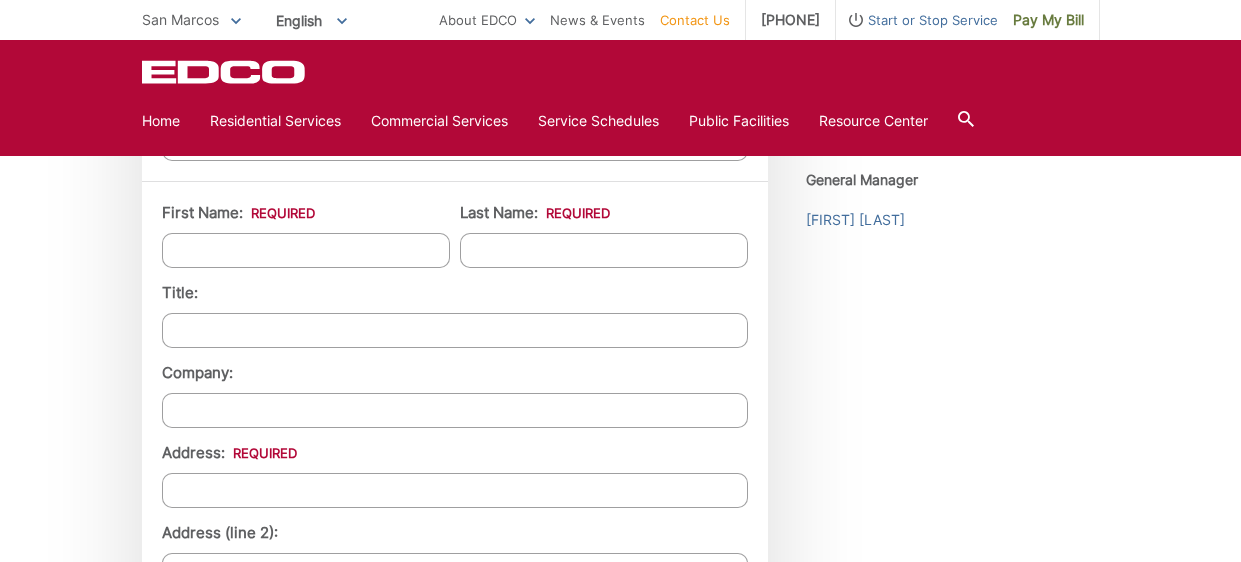 scroll, scrollTop: 1600, scrollLeft: 0, axis: vertical 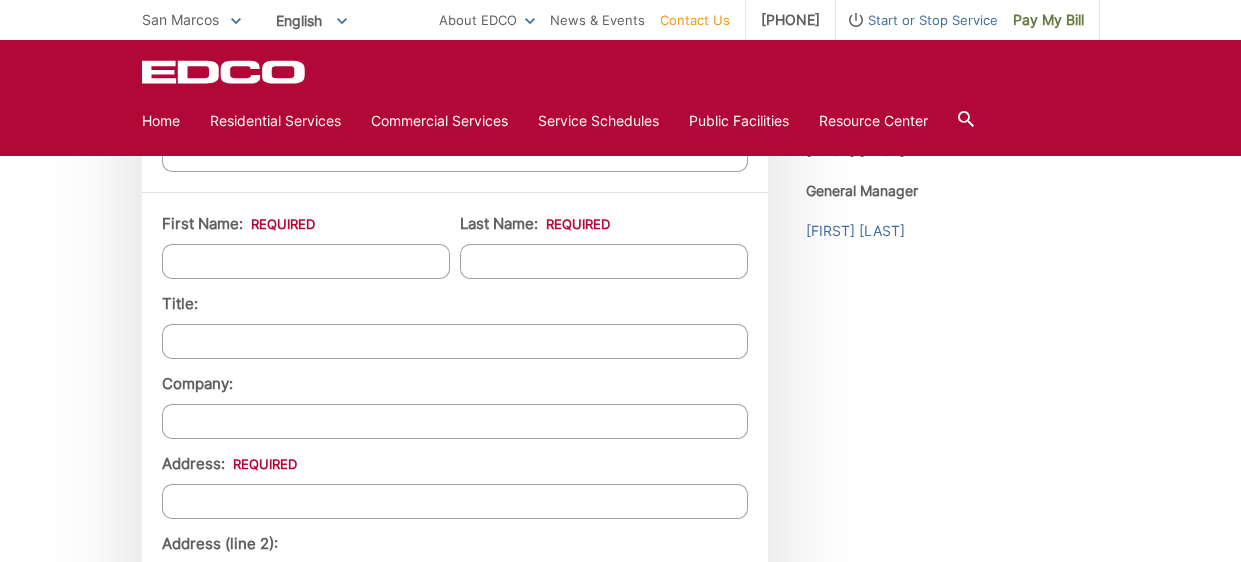 click on "First Name: *" at bounding box center (306, 261) 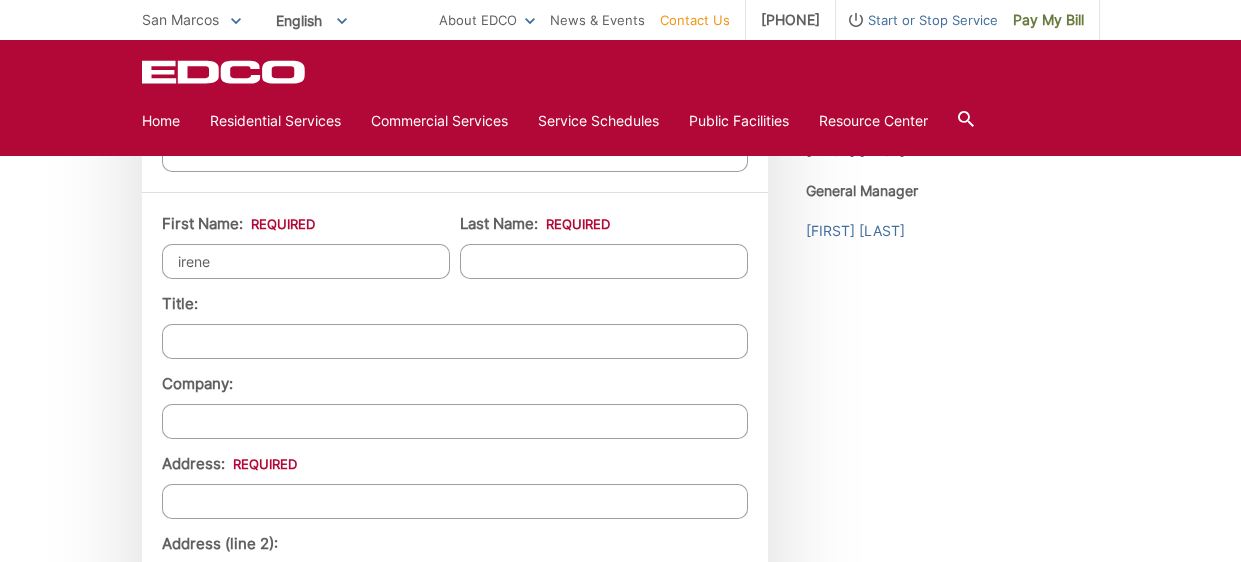 type on "irene" 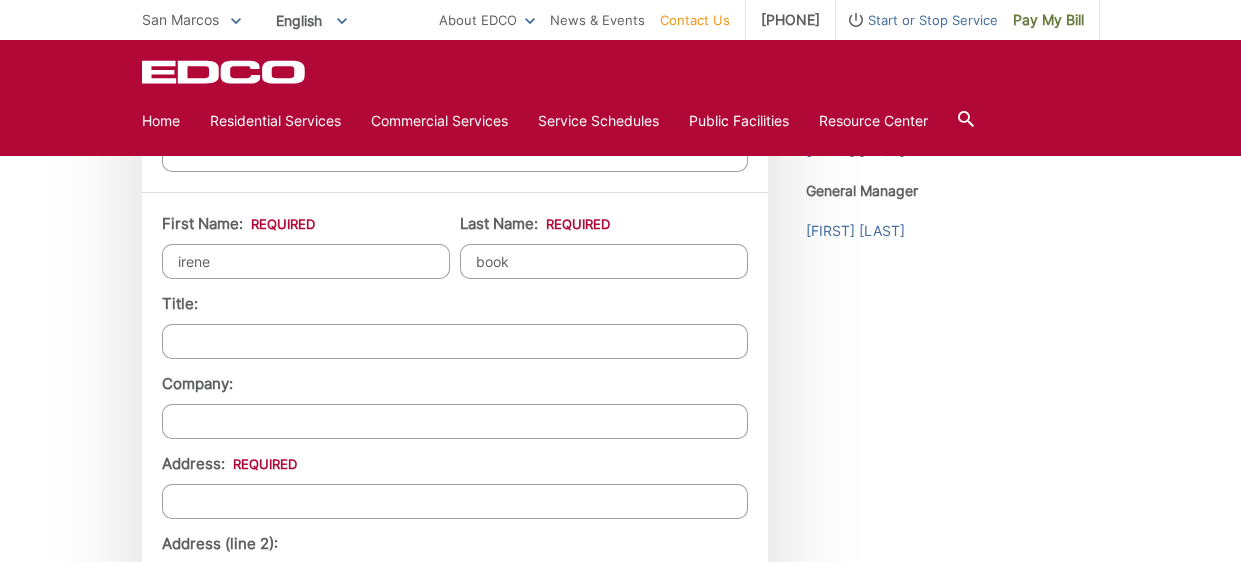 type on "book" 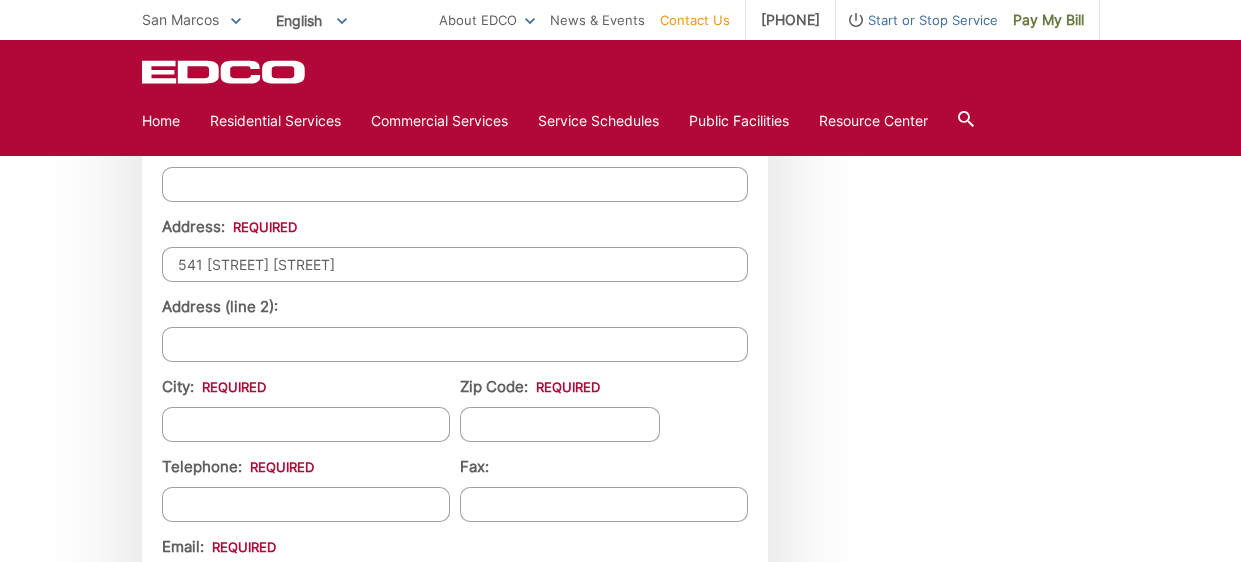 scroll, scrollTop: 1848, scrollLeft: 0, axis: vertical 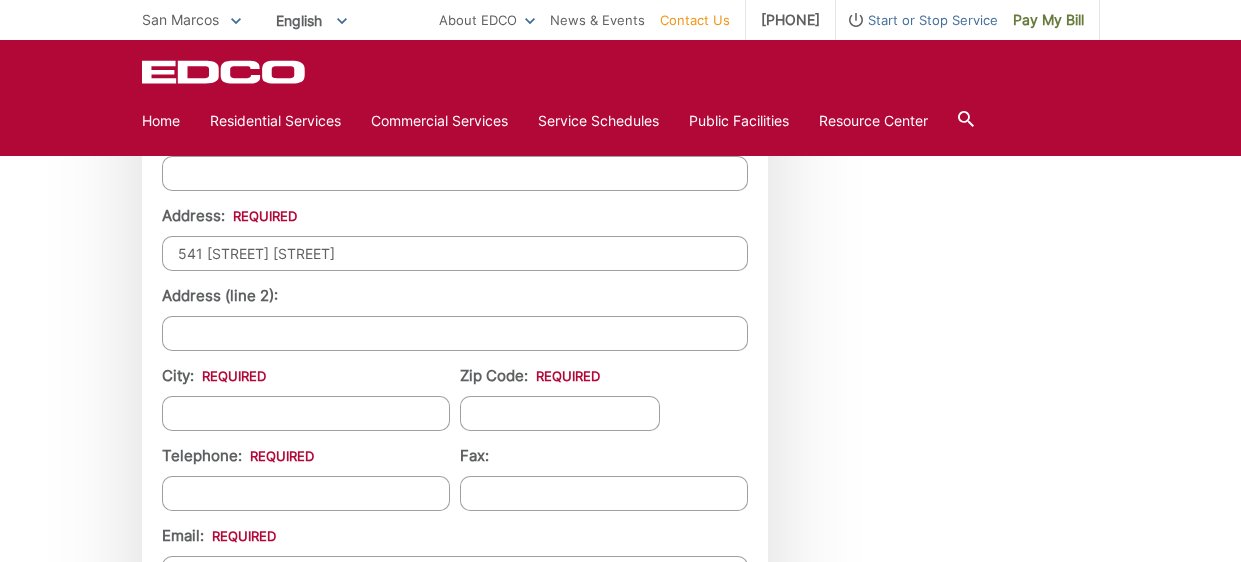 type on "[NUMBER] [STREET]" 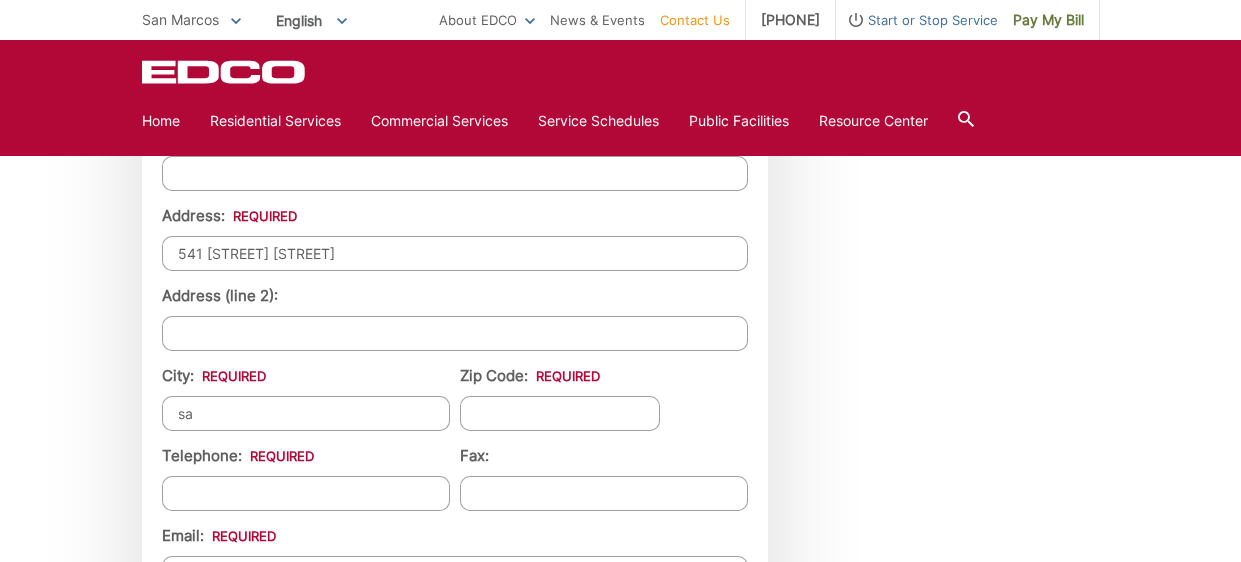 type on "san" 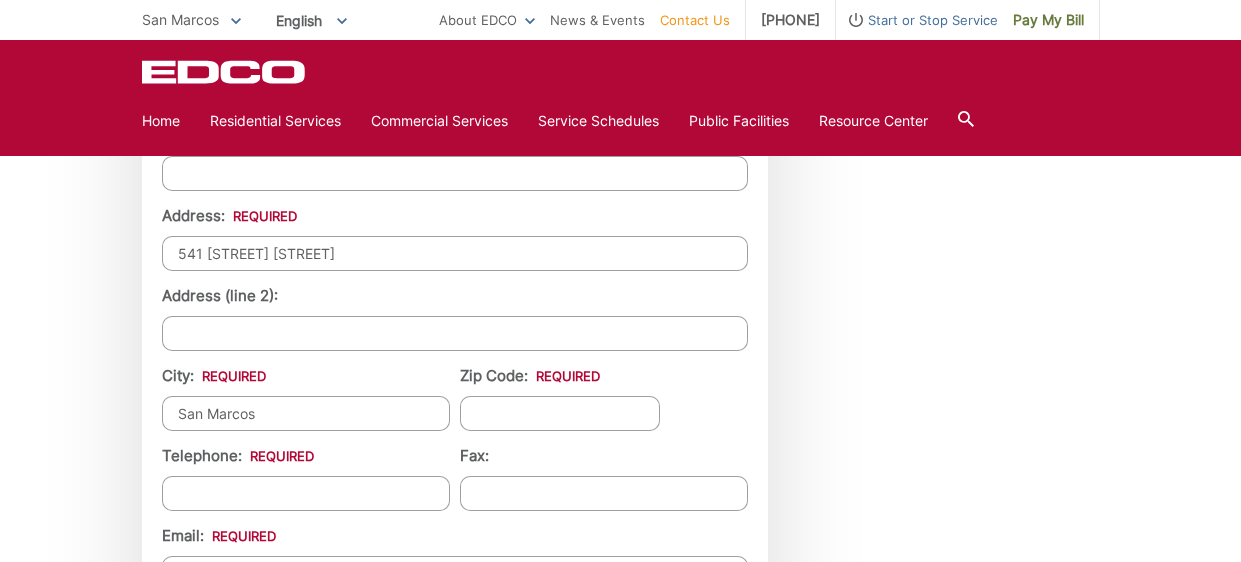 type on "San Marcos" 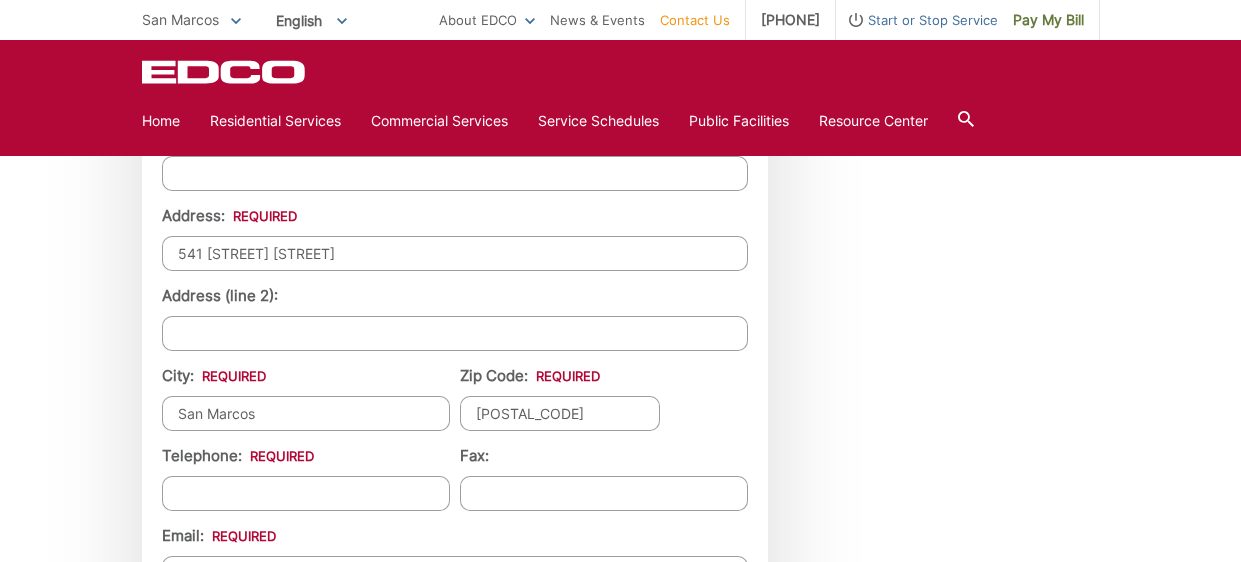 type on "[POSTAL_CODE]" 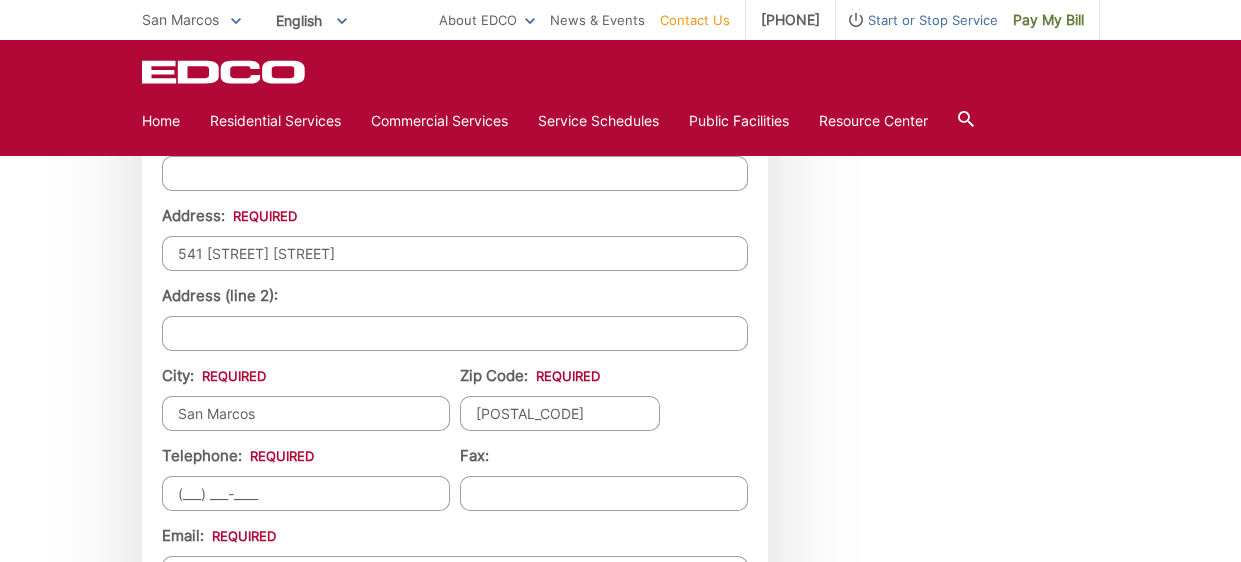 click on "(___) ___-____" at bounding box center (306, 493) 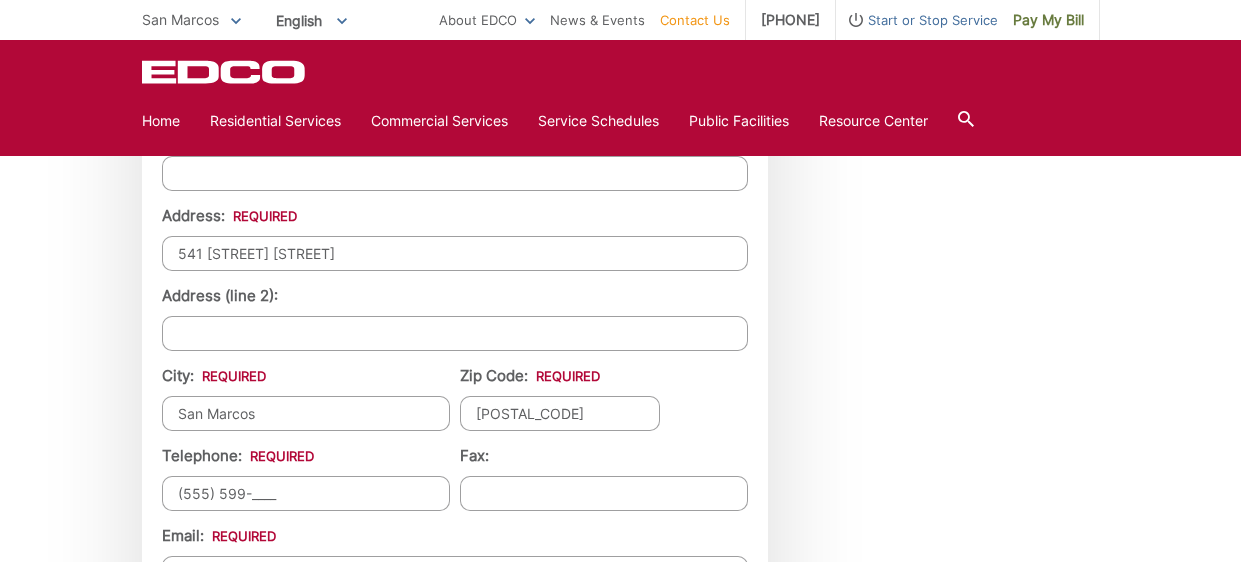 type on "[PHONE]" 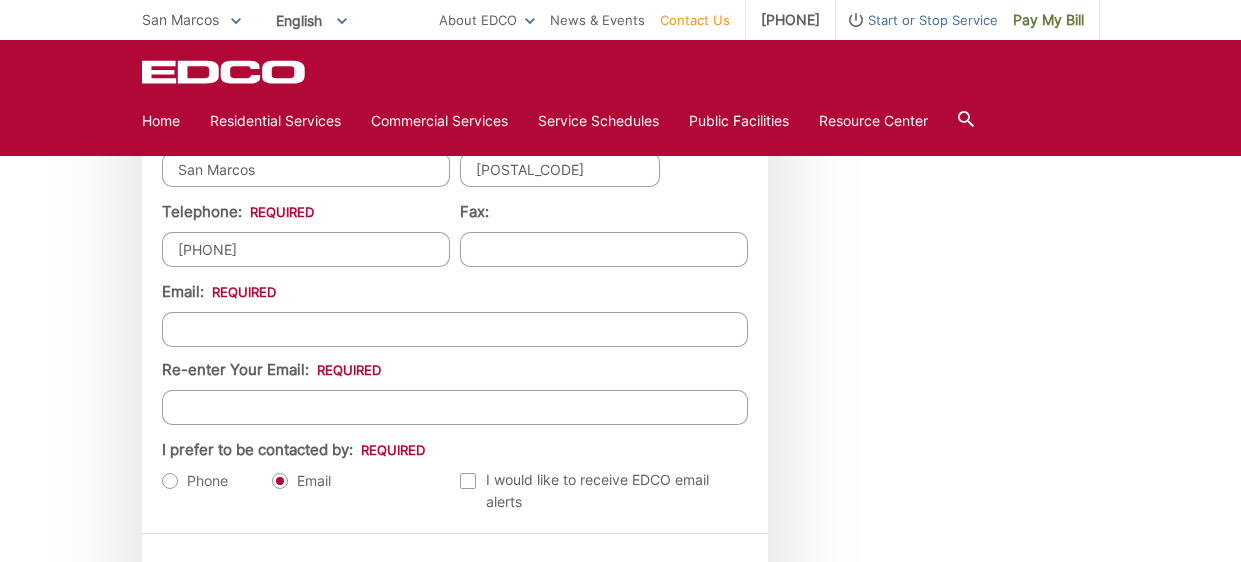 scroll, scrollTop: 2102, scrollLeft: 0, axis: vertical 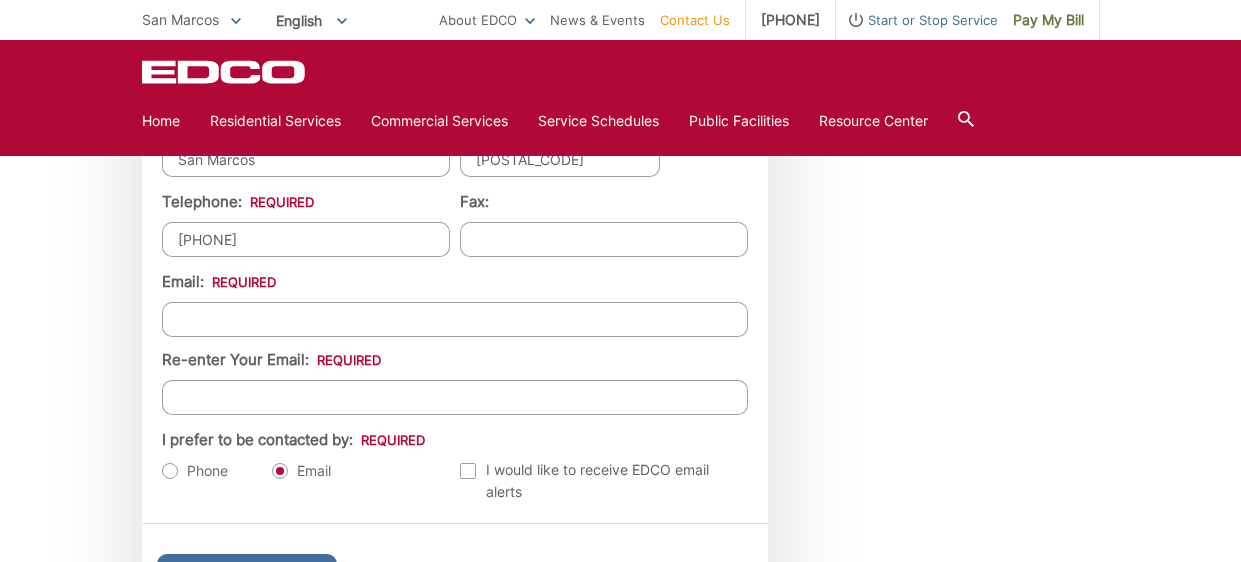 click at bounding box center [468, 471] 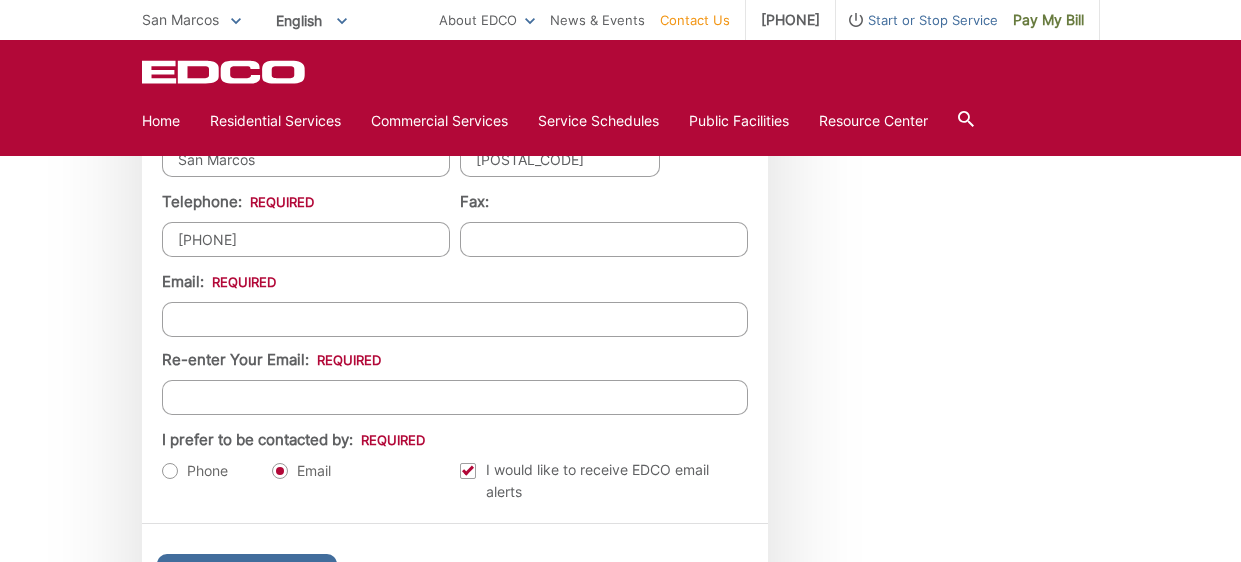 click on "Email *" at bounding box center [455, 319] 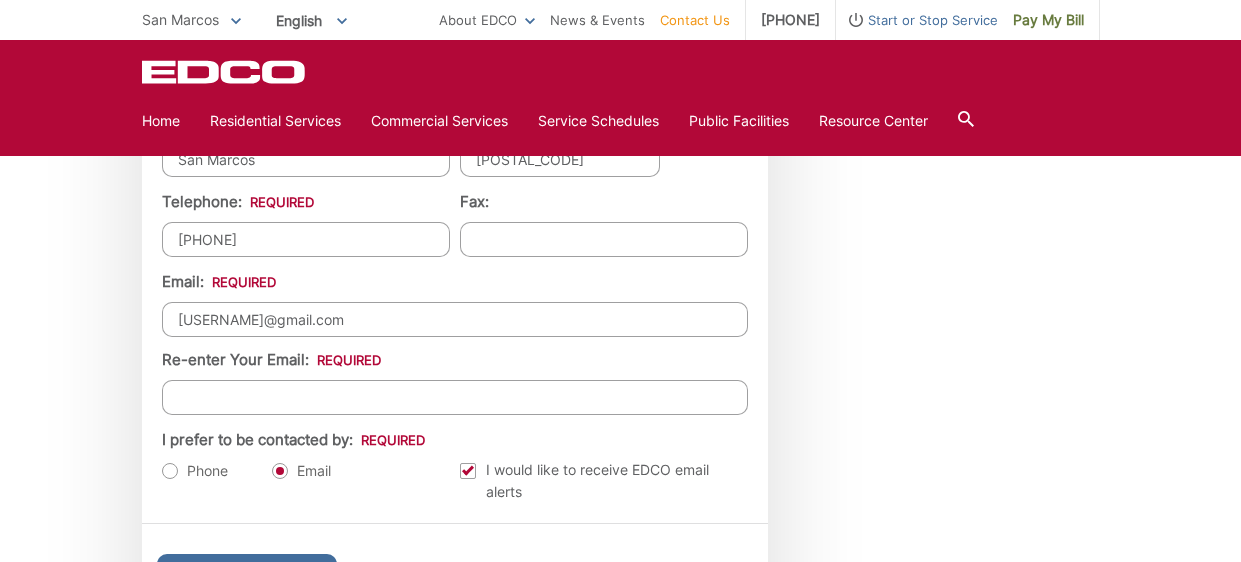 type on "[EMAIL]" 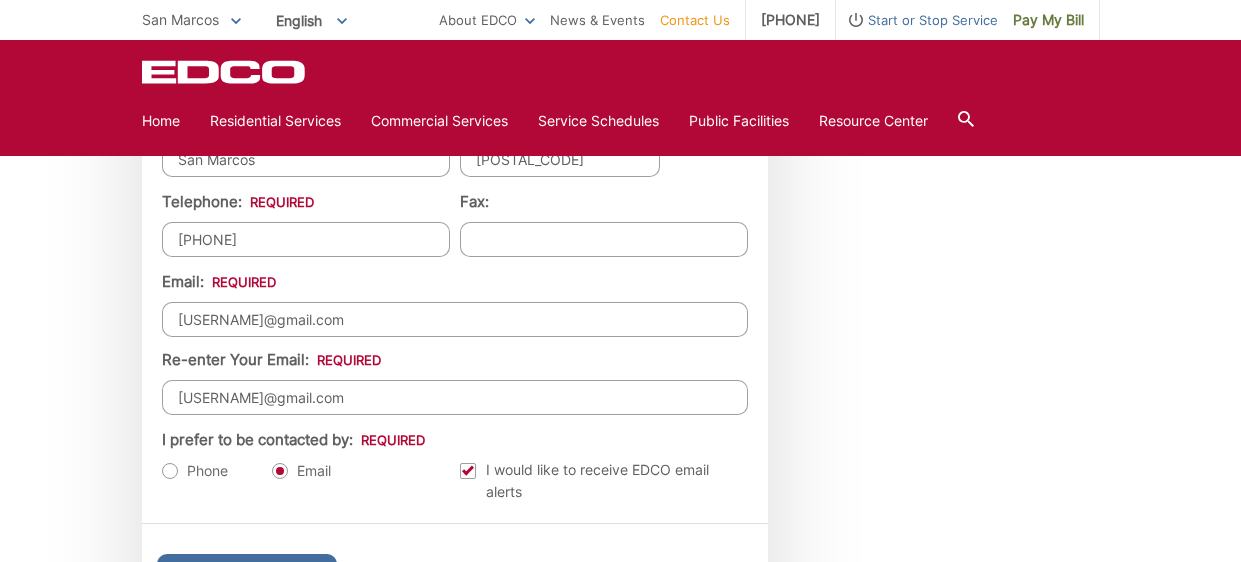 type on "[EMAIL]" 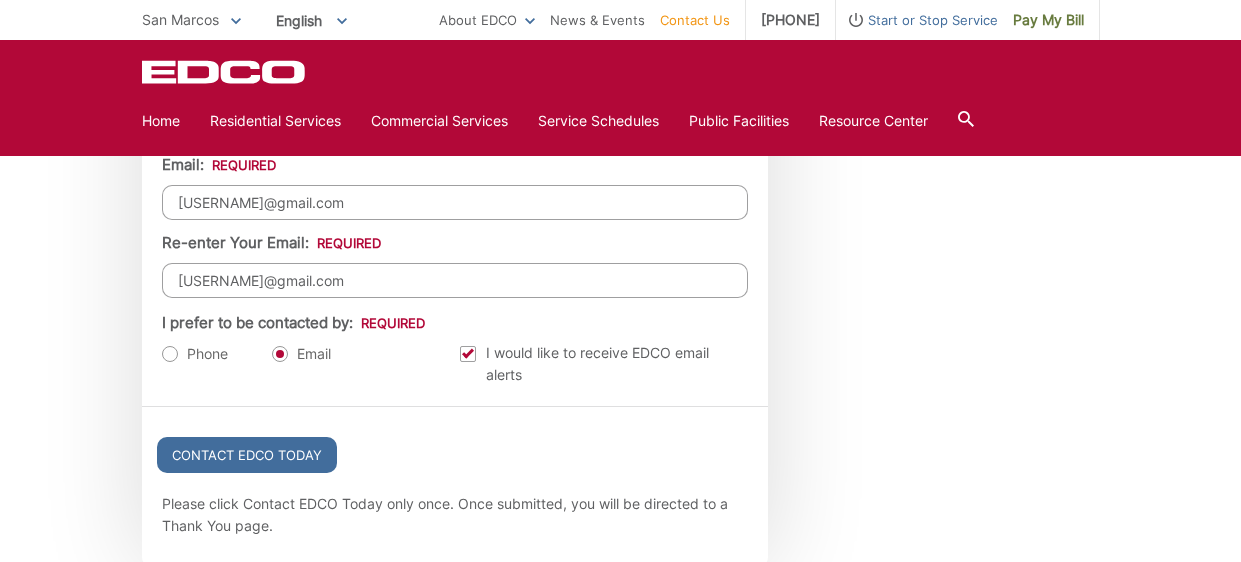 scroll, scrollTop: 2224, scrollLeft: 0, axis: vertical 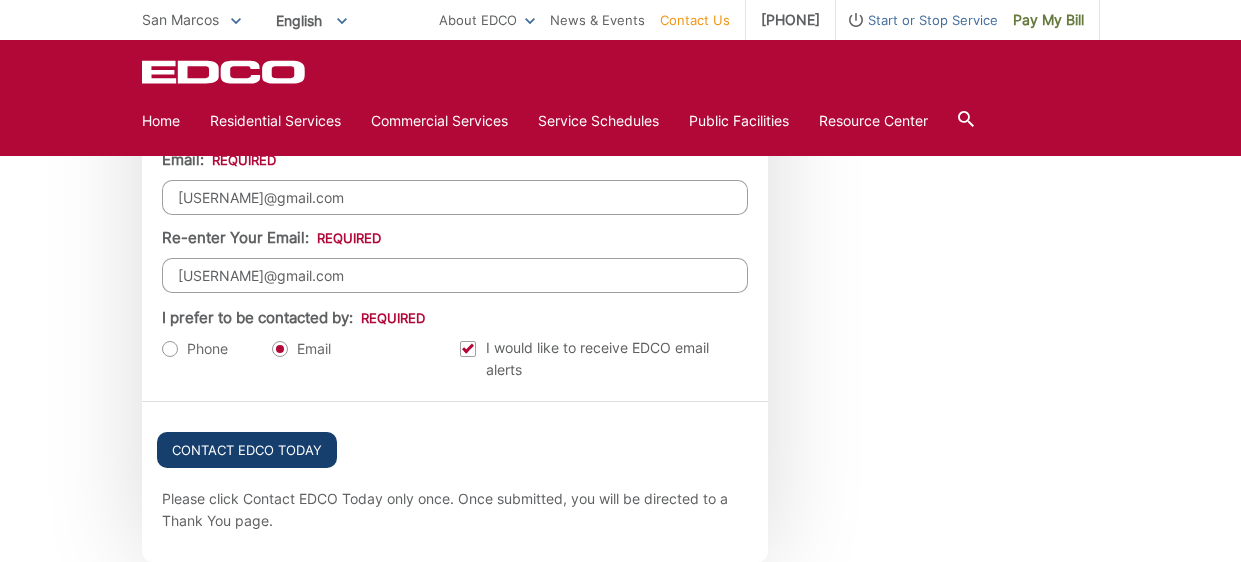 click on "Contact EDCO Today" at bounding box center [247, 450] 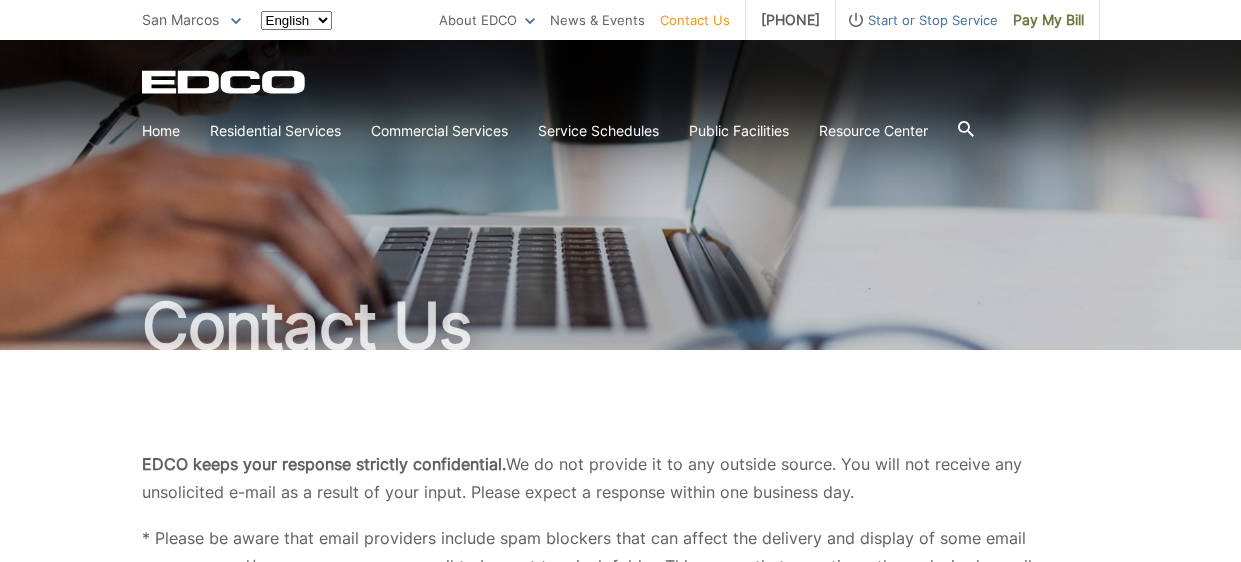 scroll, scrollTop: 0, scrollLeft: 0, axis: both 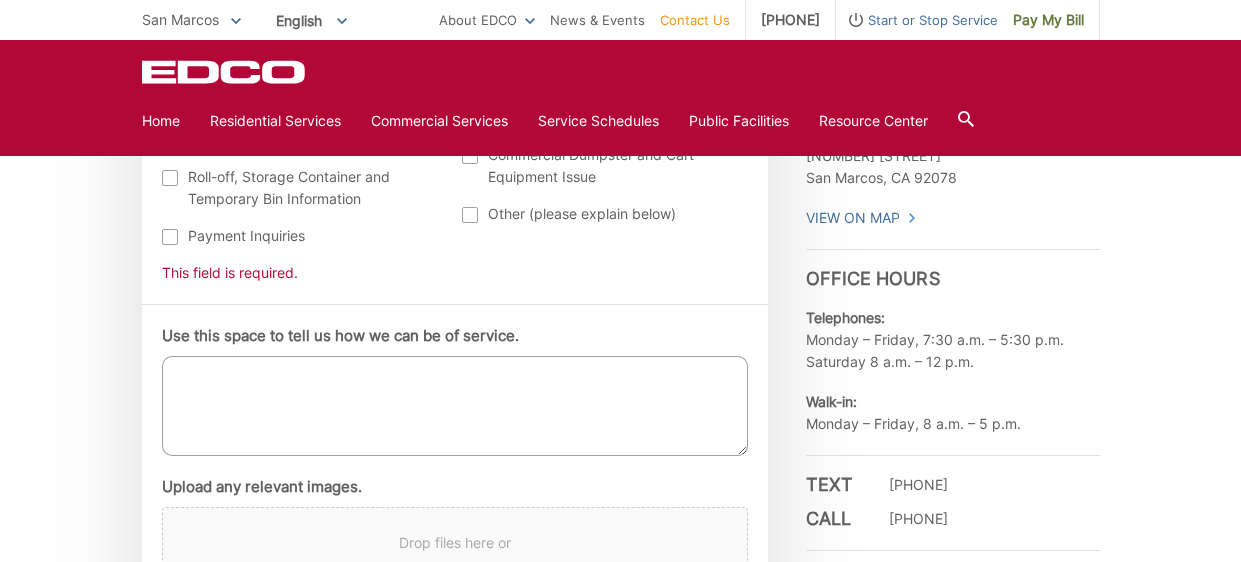 click at bounding box center (470, 215) 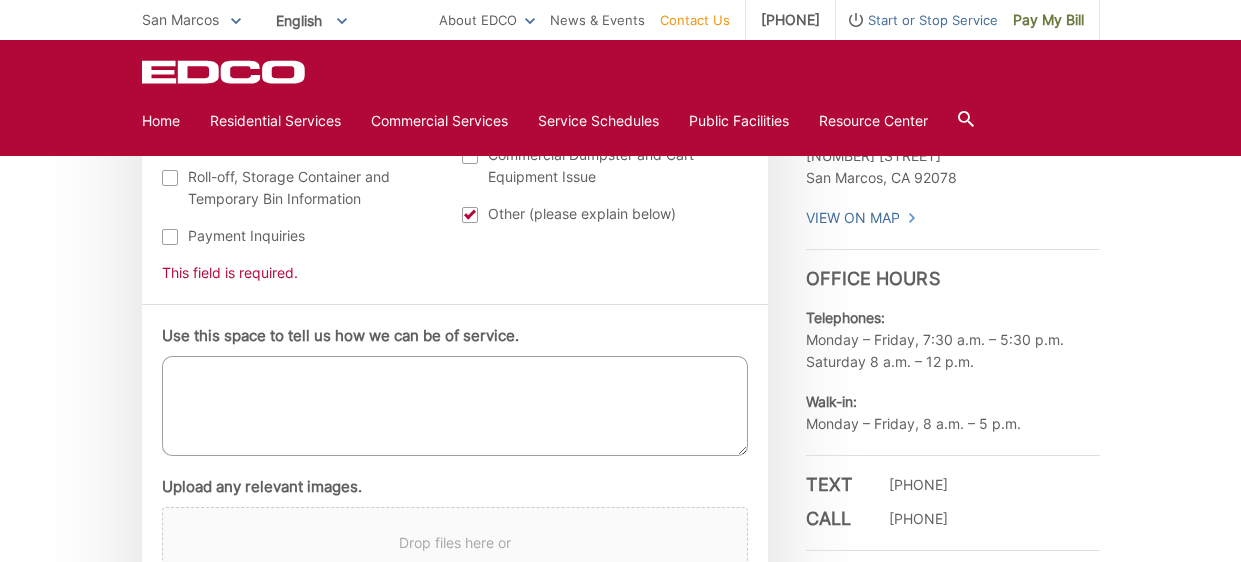 click on "Use this space to tell us how we can be of service." at bounding box center [455, 406] 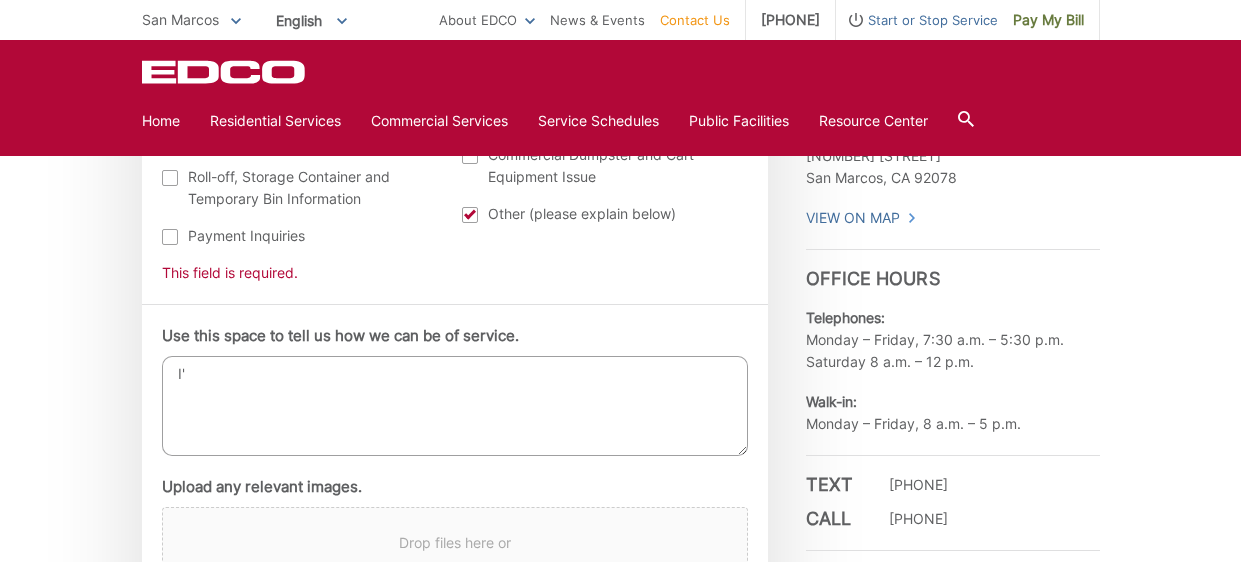 type on "I" 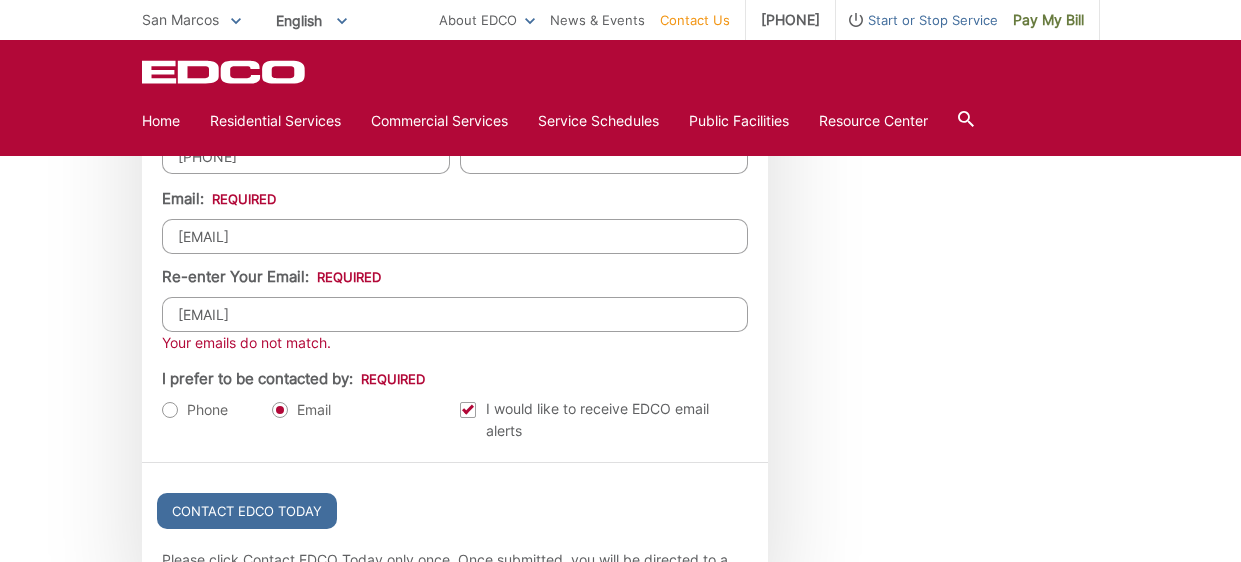 scroll, scrollTop: 2308, scrollLeft: 0, axis: vertical 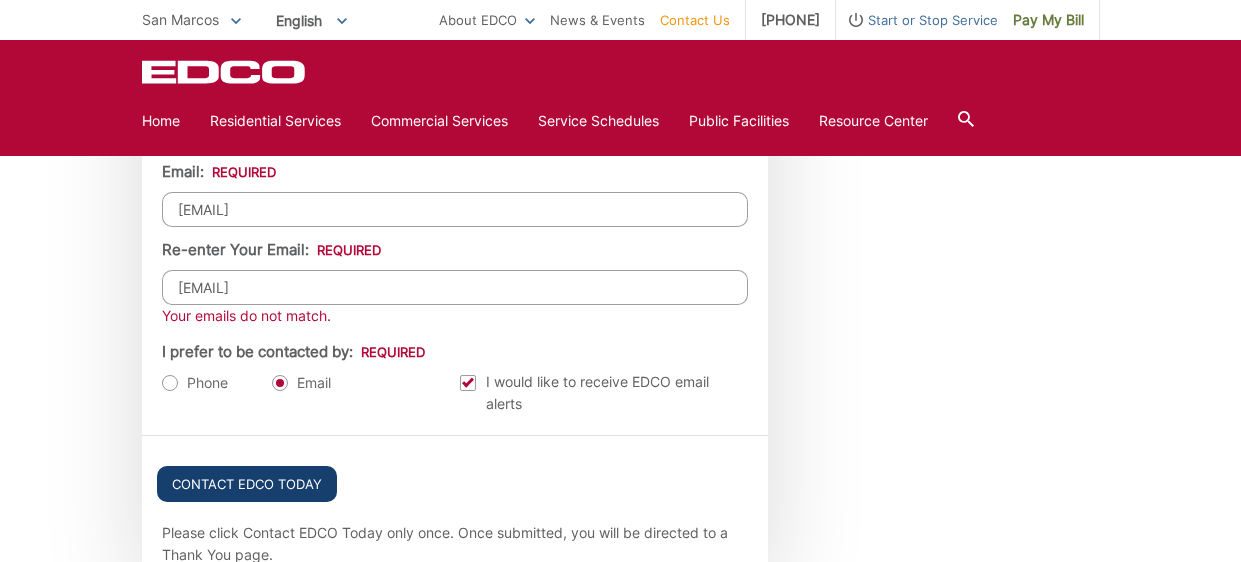 type on "My email changed for getting notices. My new email is listed below" 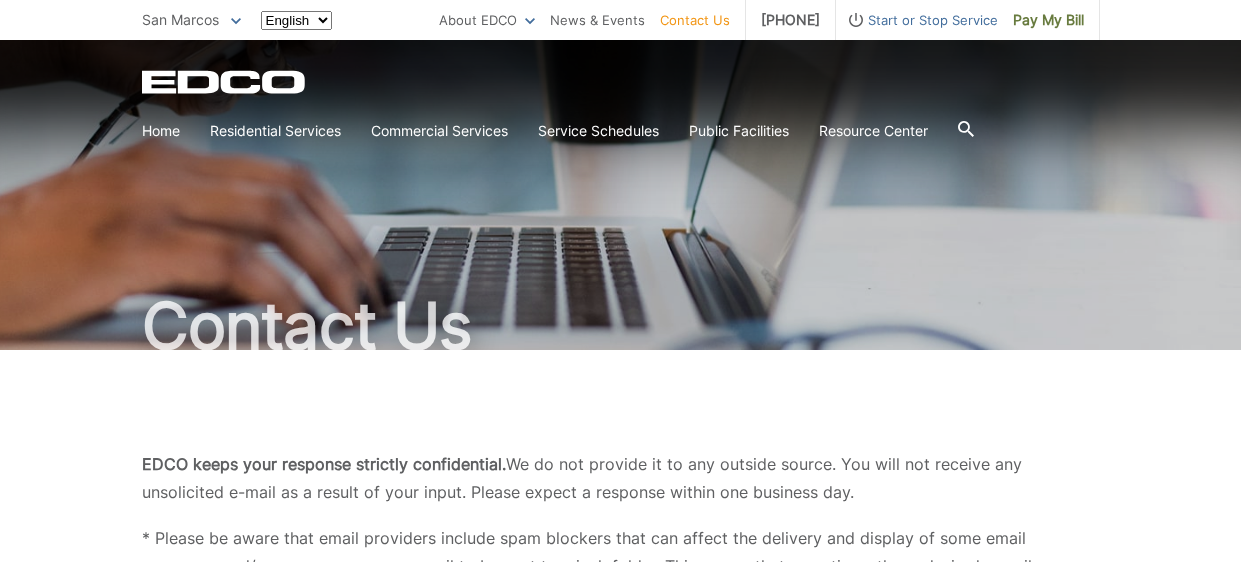 scroll, scrollTop: 0, scrollLeft: 0, axis: both 